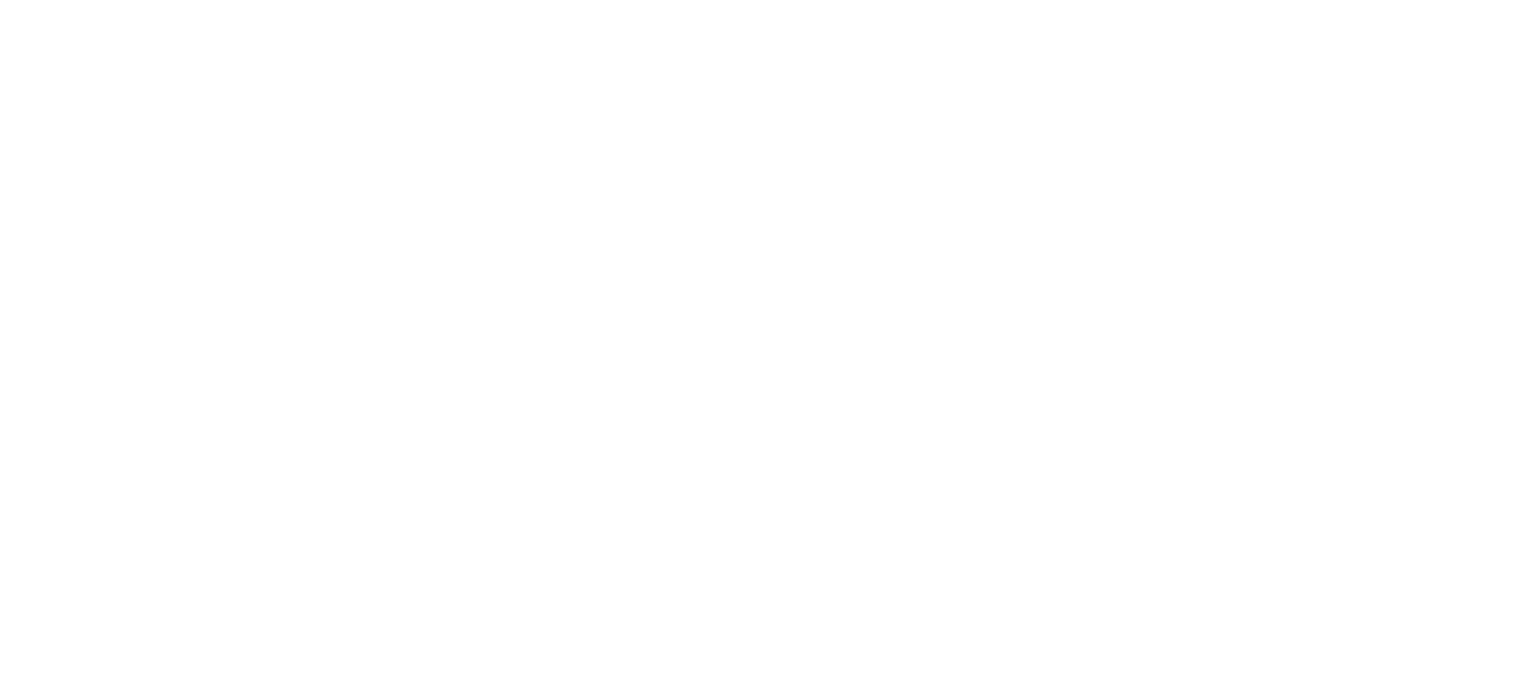 scroll, scrollTop: 0, scrollLeft: 0, axis: both 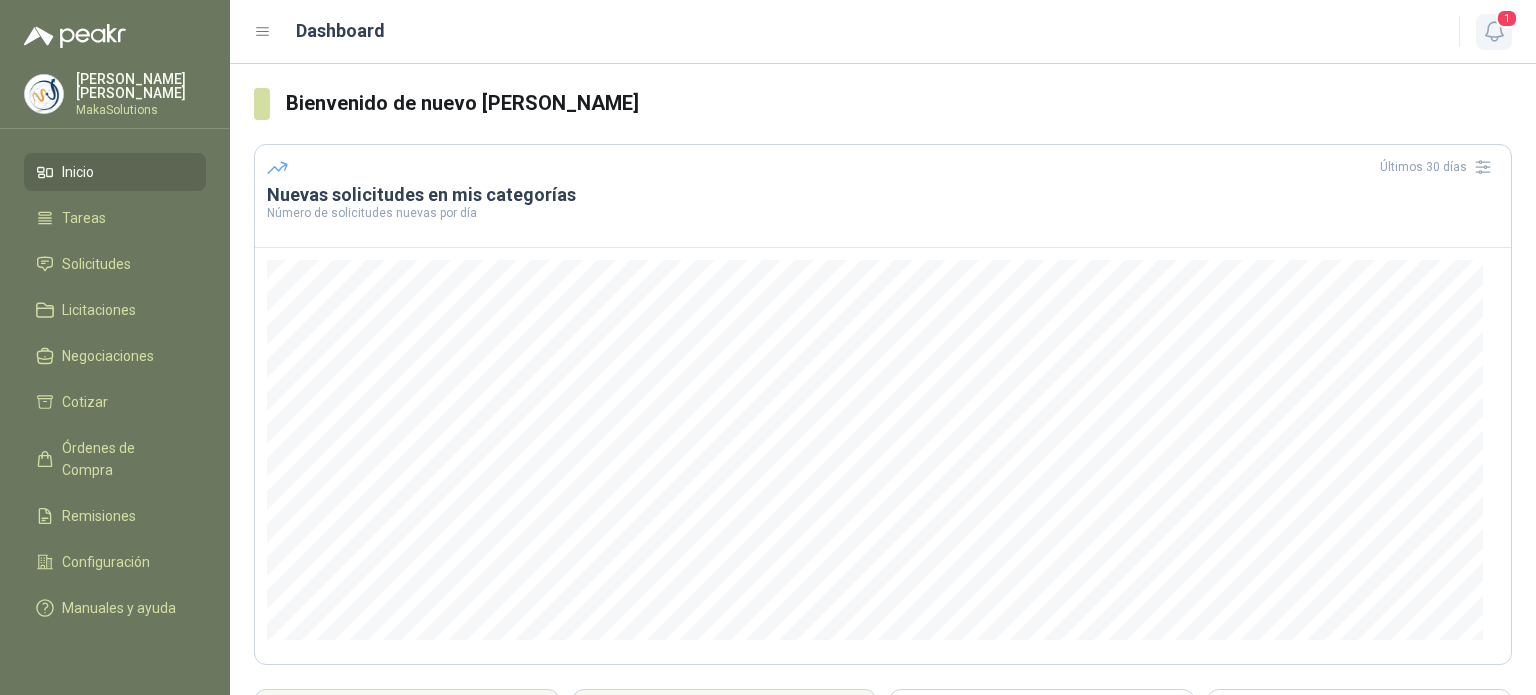 click 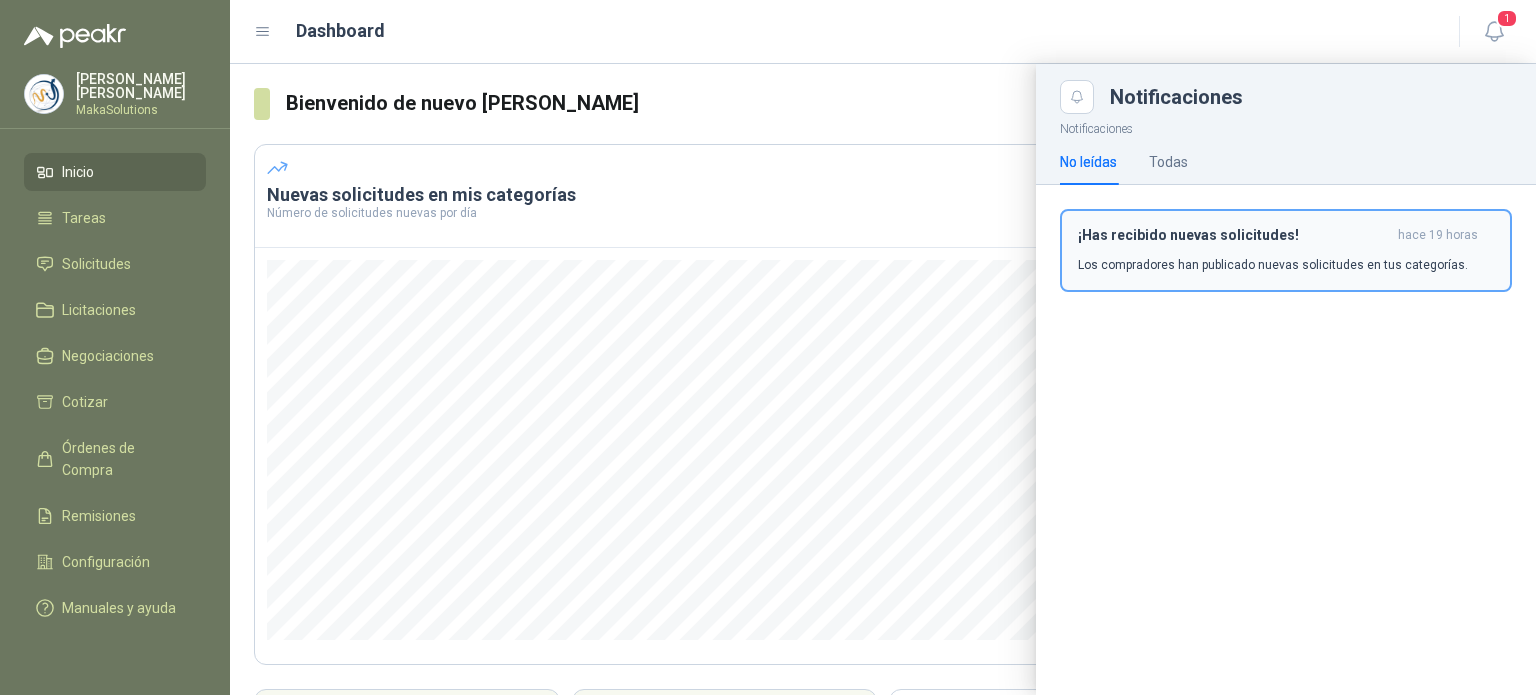 click on "Los compradores han publicado nuevas solicitudes en tus categorías." at bounding box center (1273, 265) 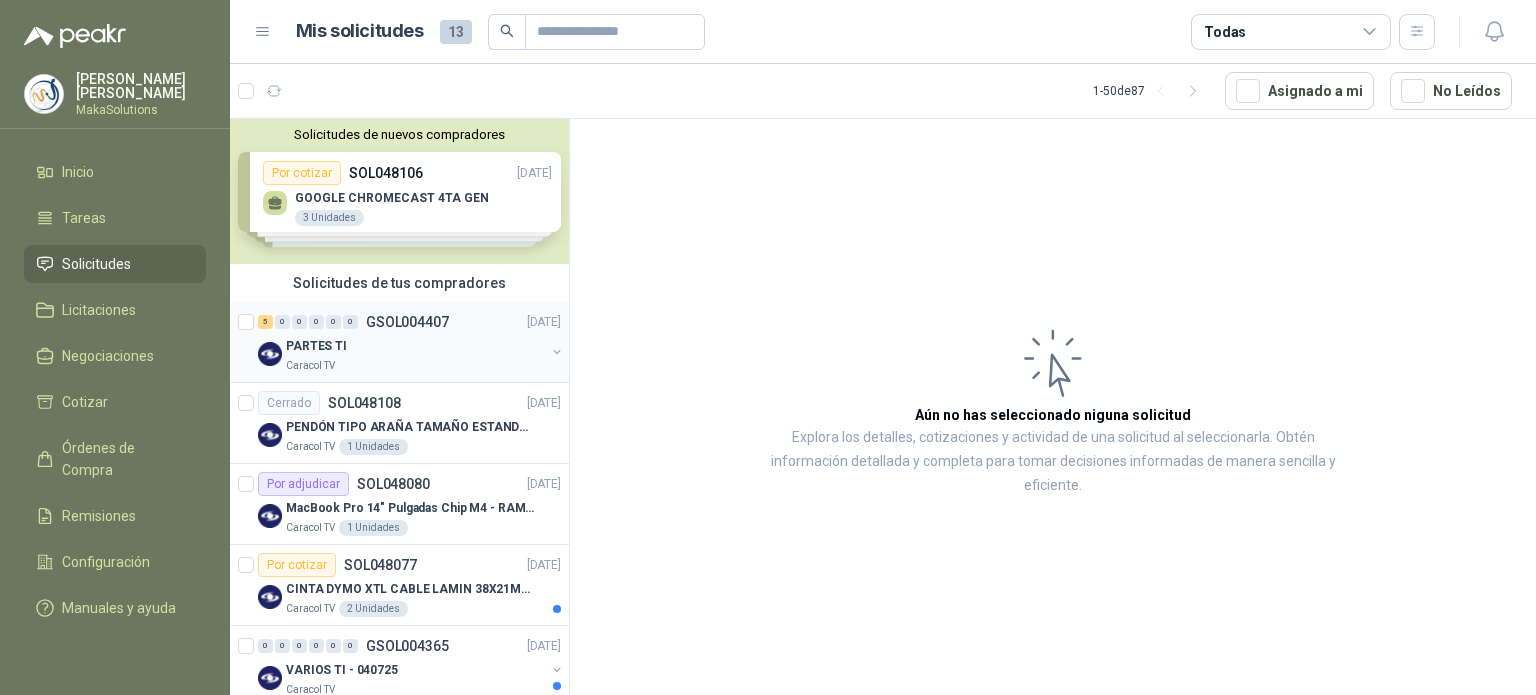 click on "Caracol TV" at bounding box center (415, 366) 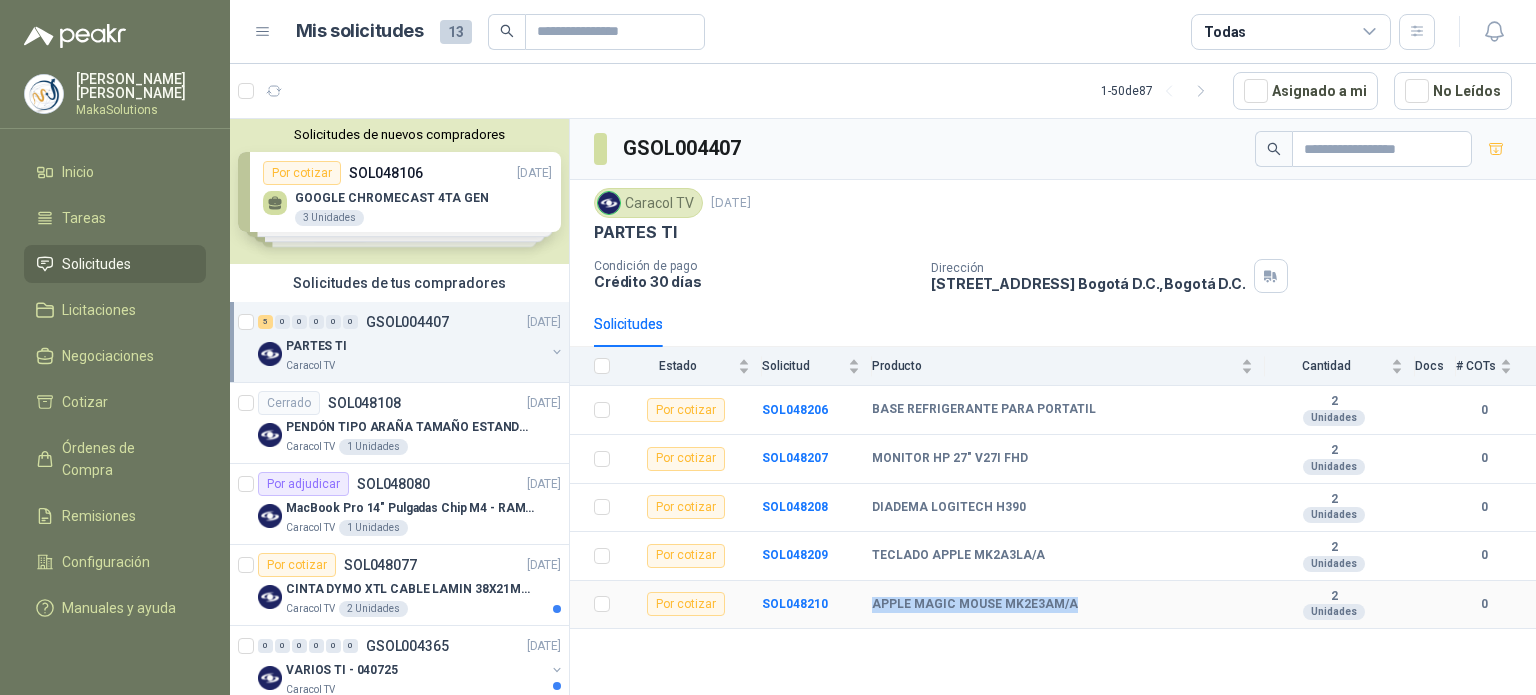 drag, startPoint x: 1068, startPoint y: 602, endPoint x: 840, endPoint y: 606, distance: 228.03508 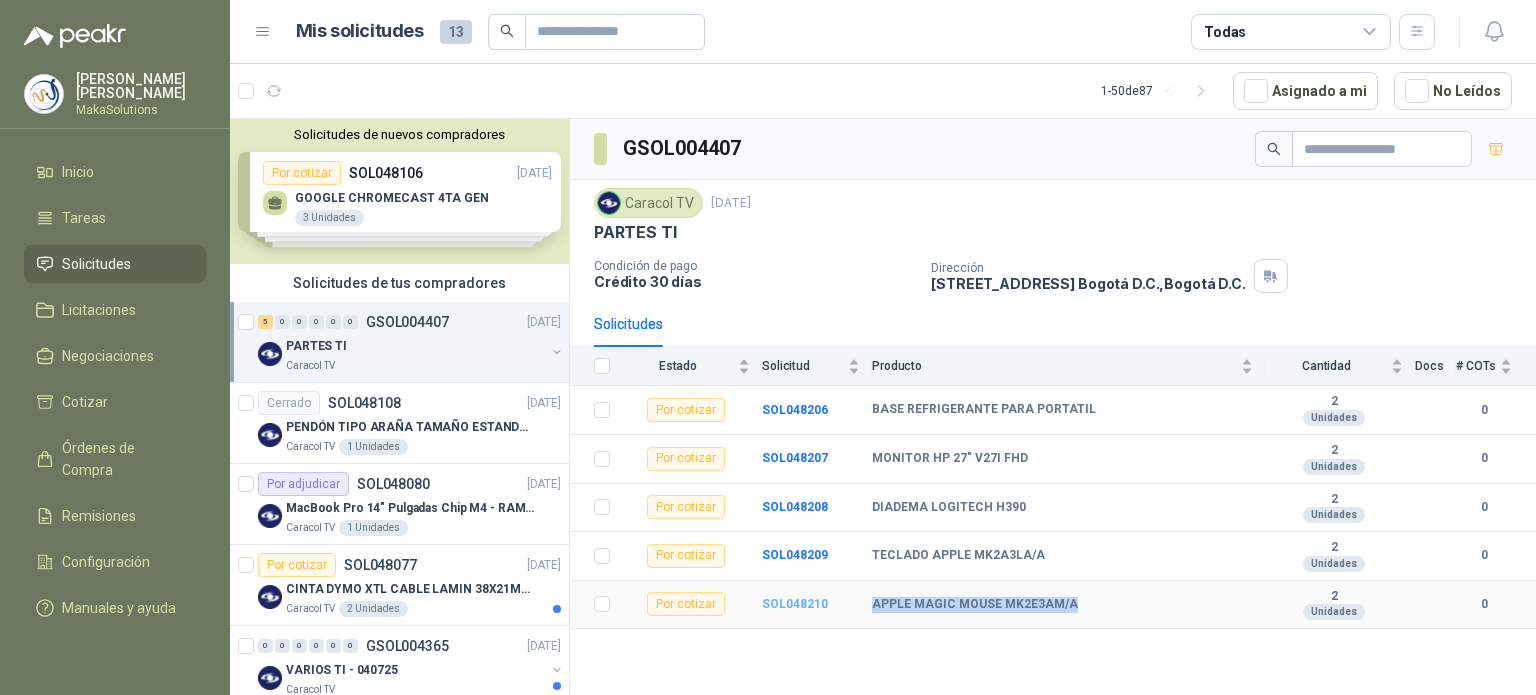 click on "SOL048210" at bounding box center (795, 604) 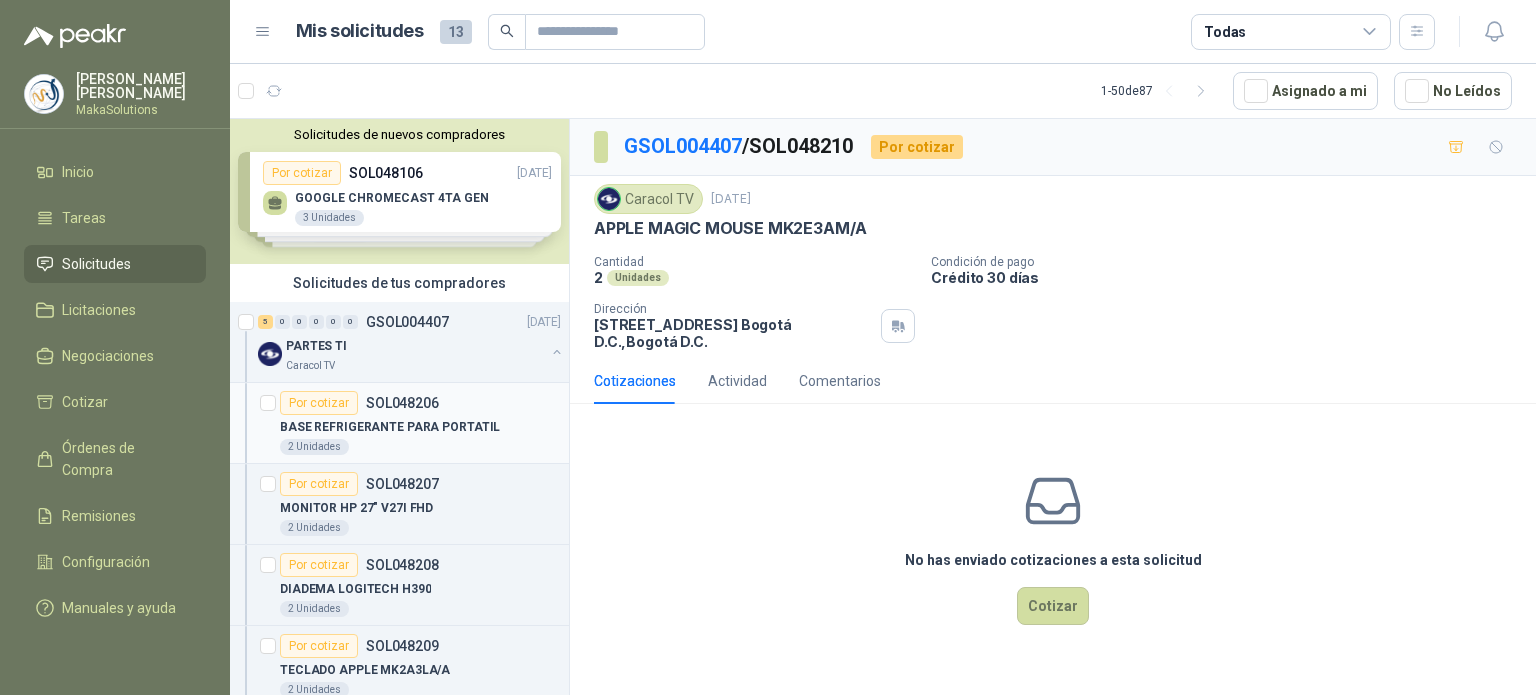 click on "SOL048206" at bounding box center [402, 403] 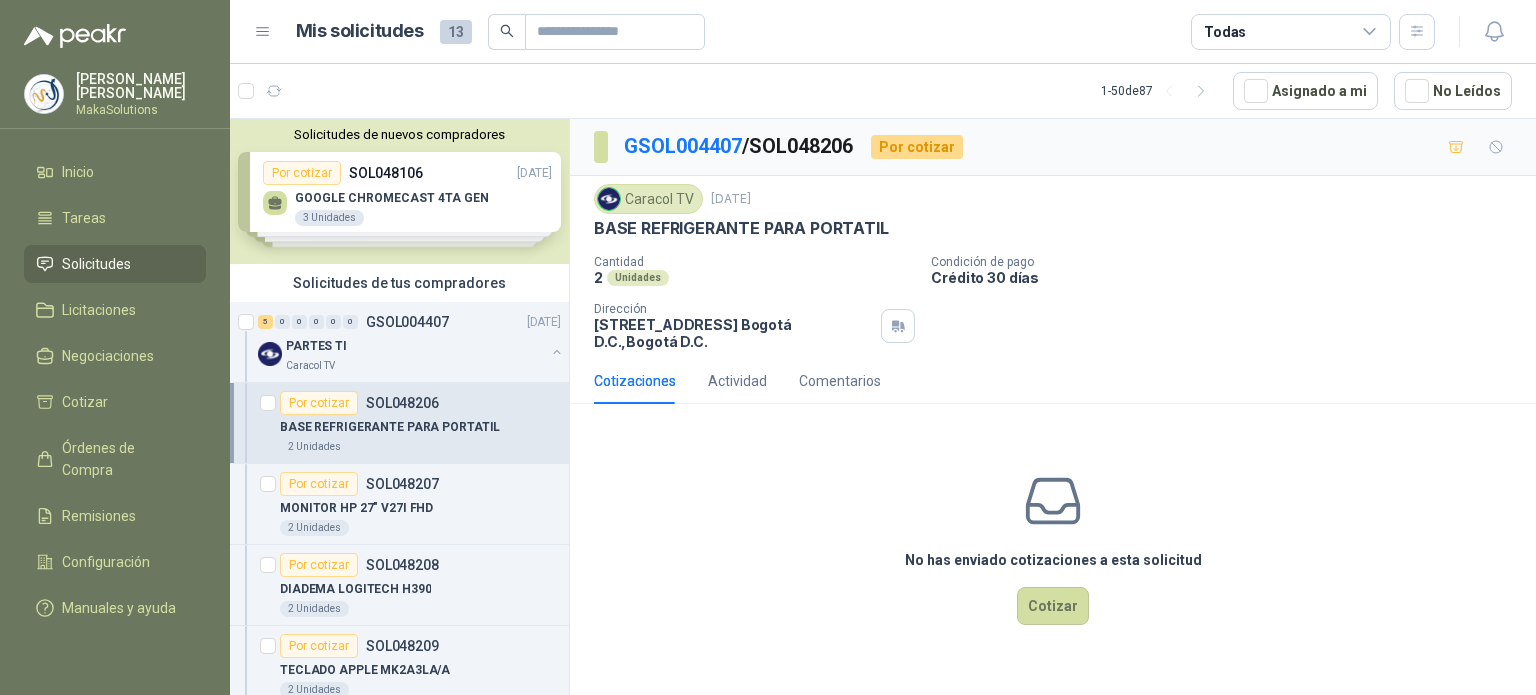 click on "SOL048206" at bounding box center [402, 403] 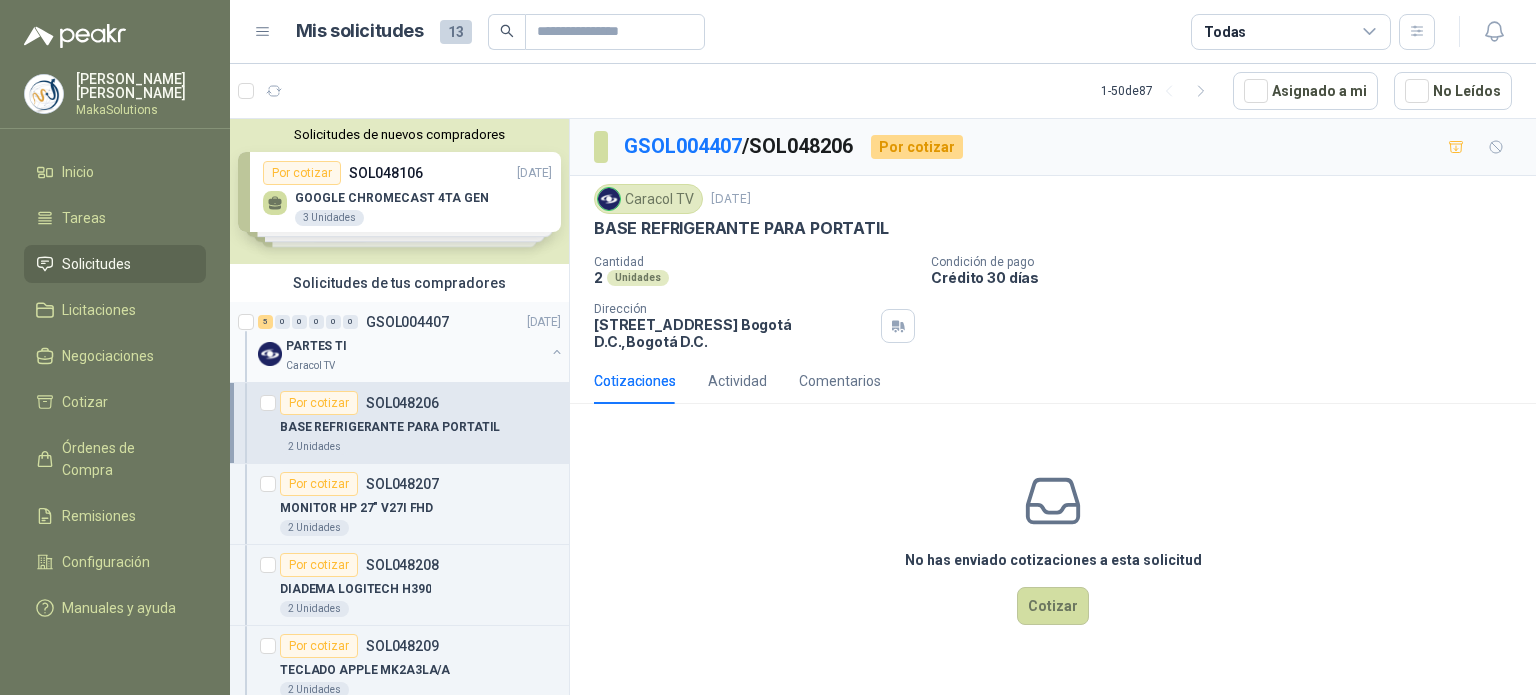 click on "PARTES TI" at bounding box center [415, 346] 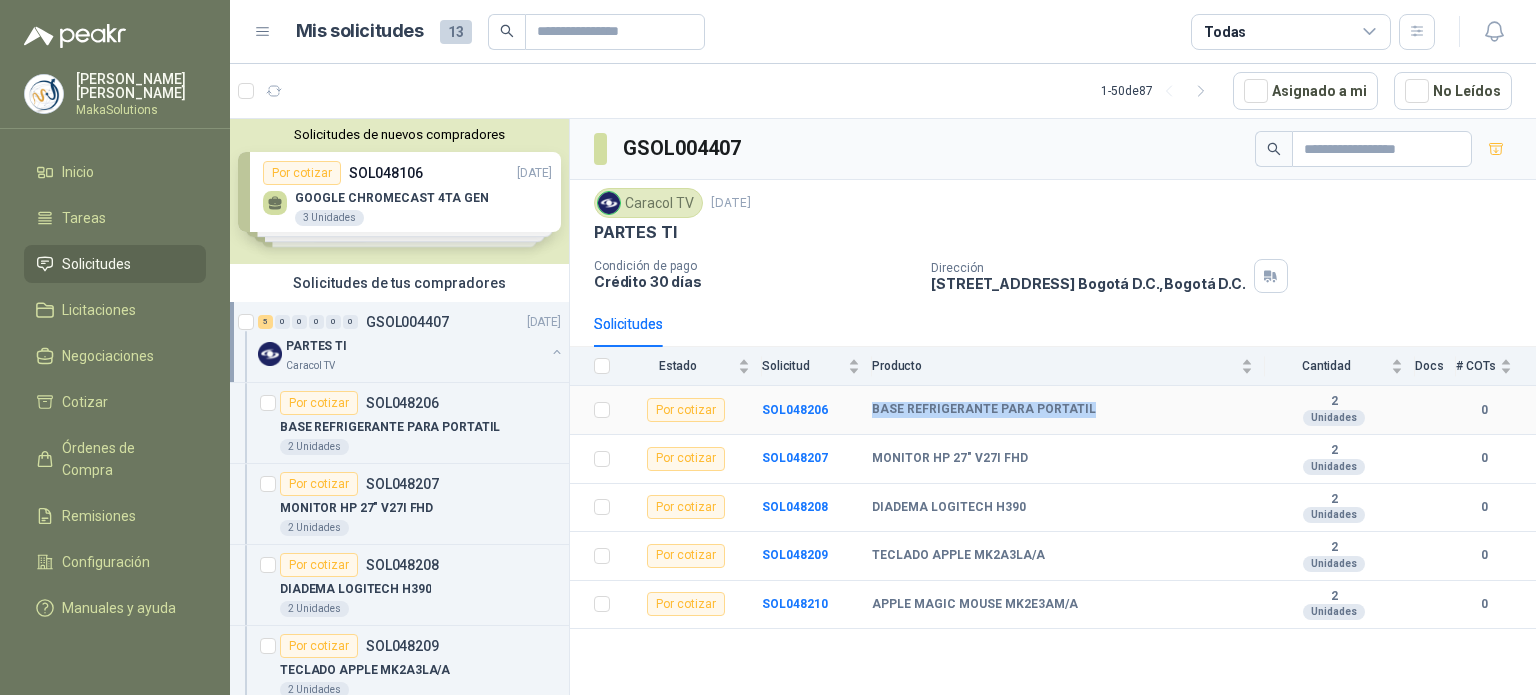 drag, startPoint x: 1096, startPoint y: 396, endPoint x: 869, endPoint y: 415, distance: 227.79376 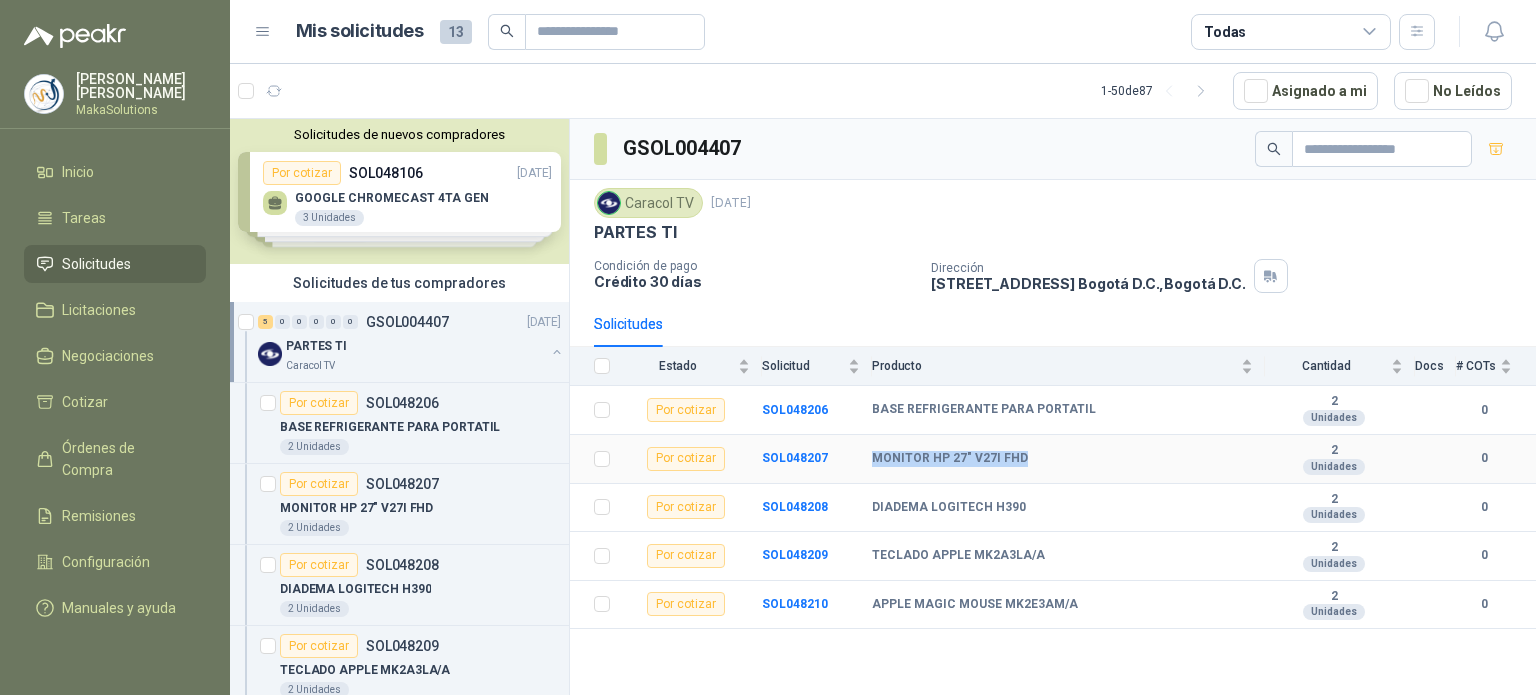 drag, startPoint x: 1032, startPoint y: 450, endPoint x: 871, endPoint y: 462, distance: 161.44658 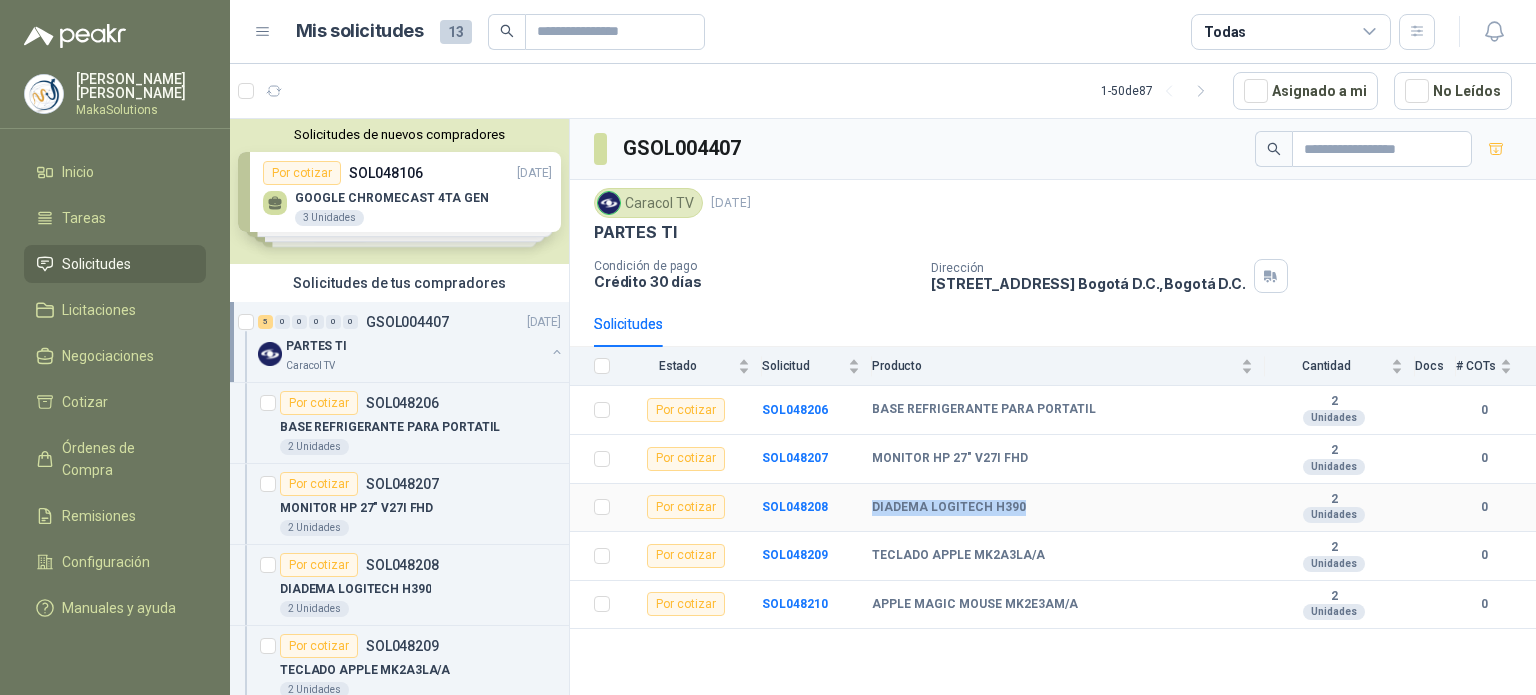 drag, startPoint x: 1020, startPoint y: 508, endPoint x: 870, endPoint y: 519, distance: 150.40279 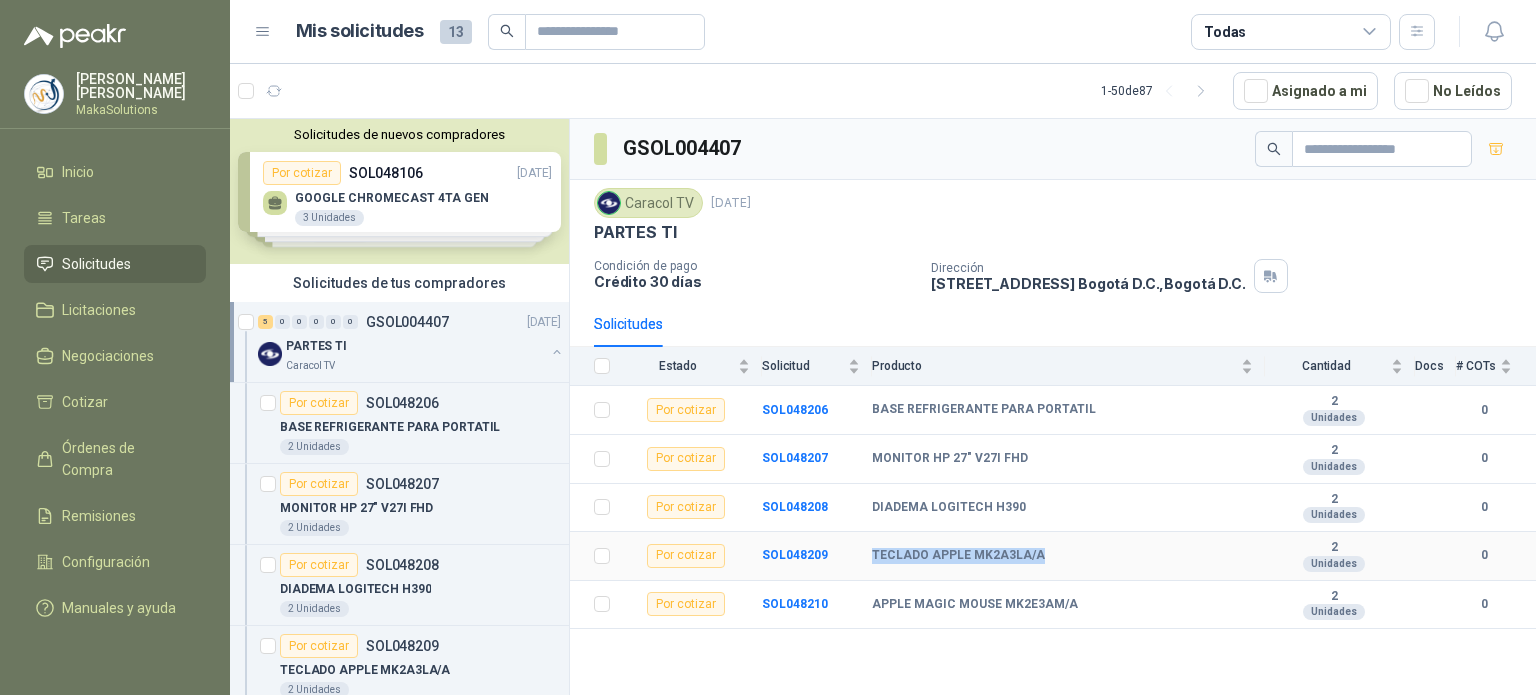 drag, startPoint x: 1049, startPoint y: 552, endPoint x: 872, endPoint y: 554, distance: 177.01129 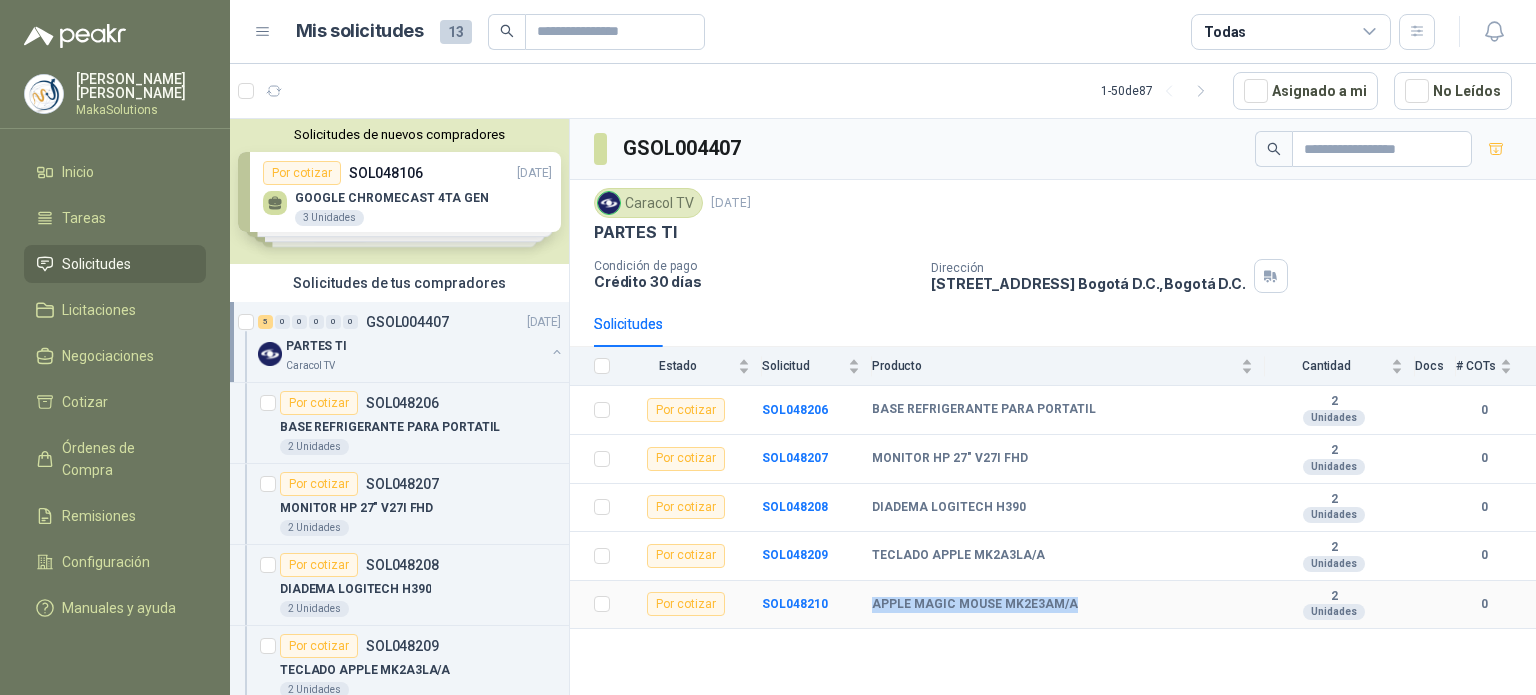 drag, startPoint x: 1074, startPoint y: 594, endPoint x: 871, endPoint y: 602, distance: 203.15758 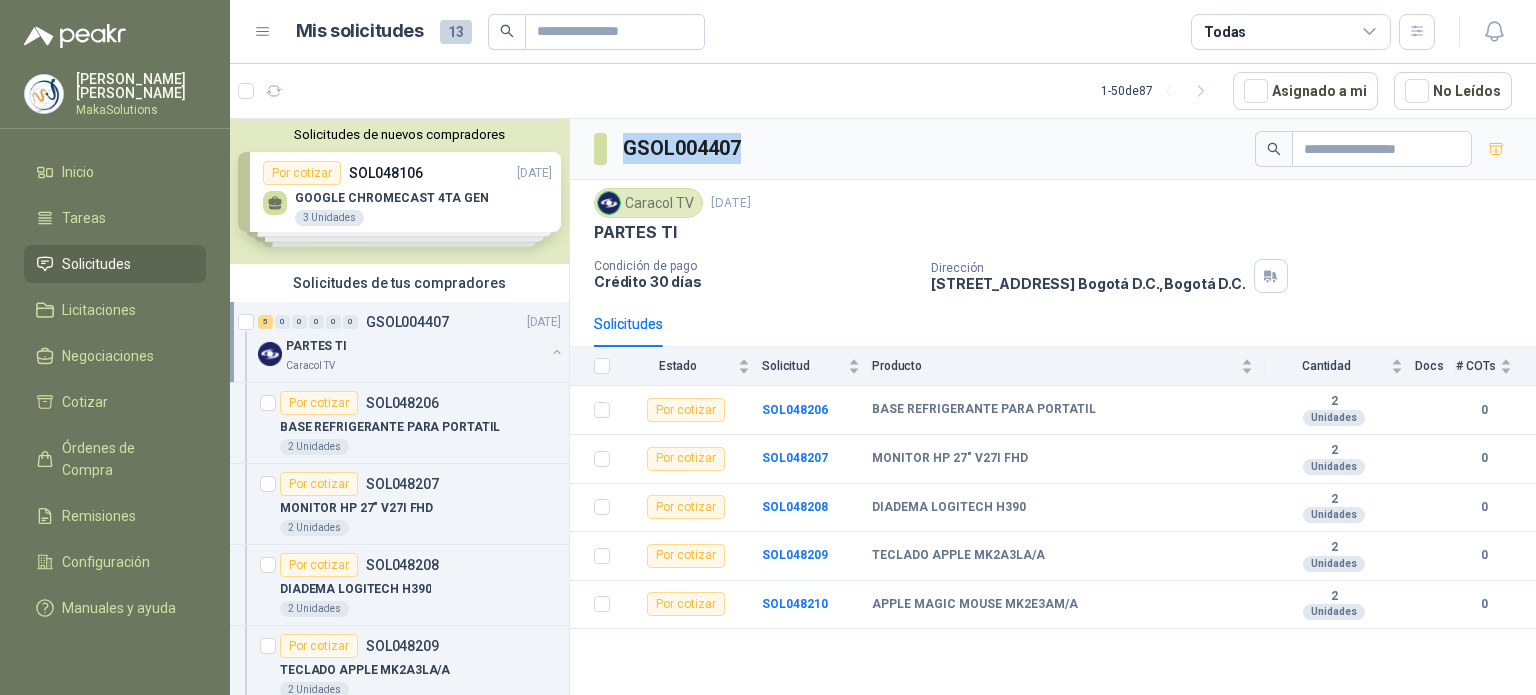 drag, startPoint x: 756, startPoint y: 144, endPoint x: 623, endPoint y: 143, distance: 133.00375 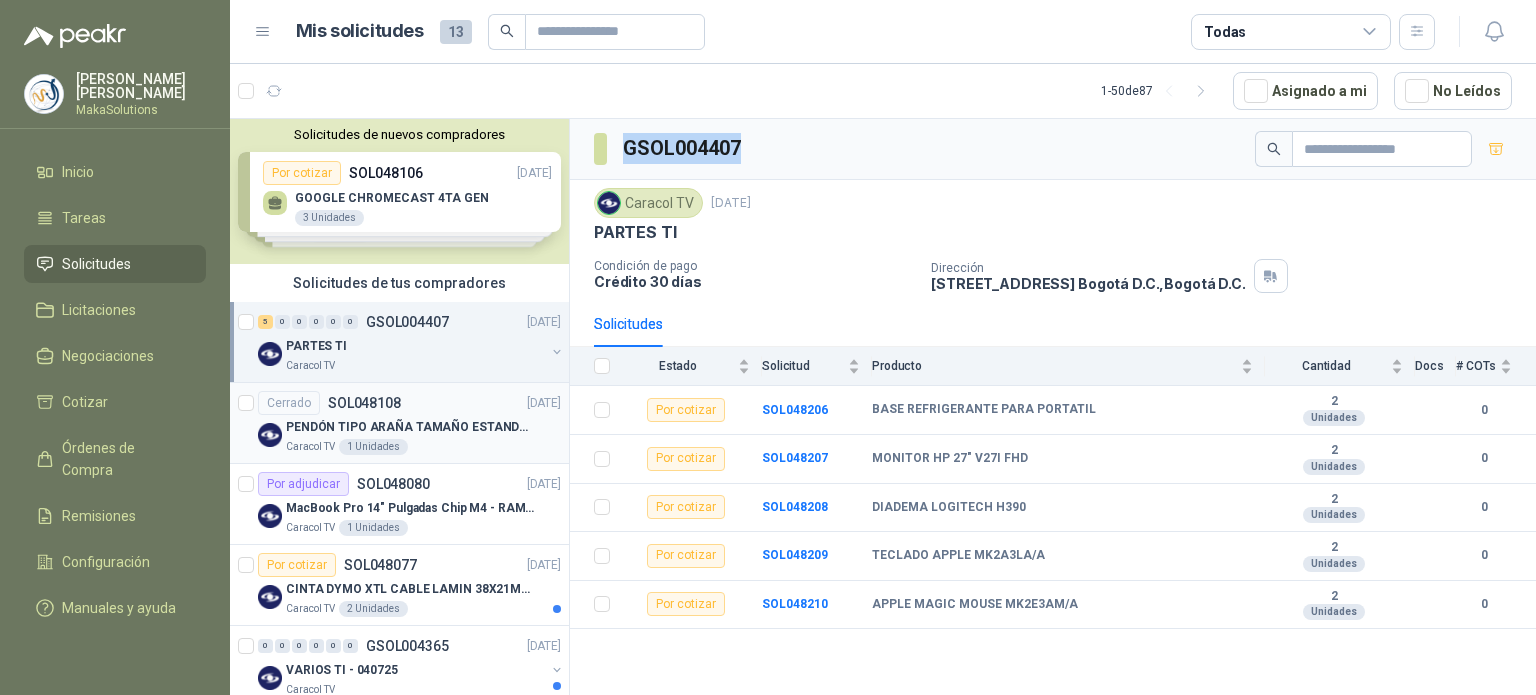 click on "PENDÓN TIPO ARAÑA TAMAÑO ESTANDAR" at bounding box center (410, 427) 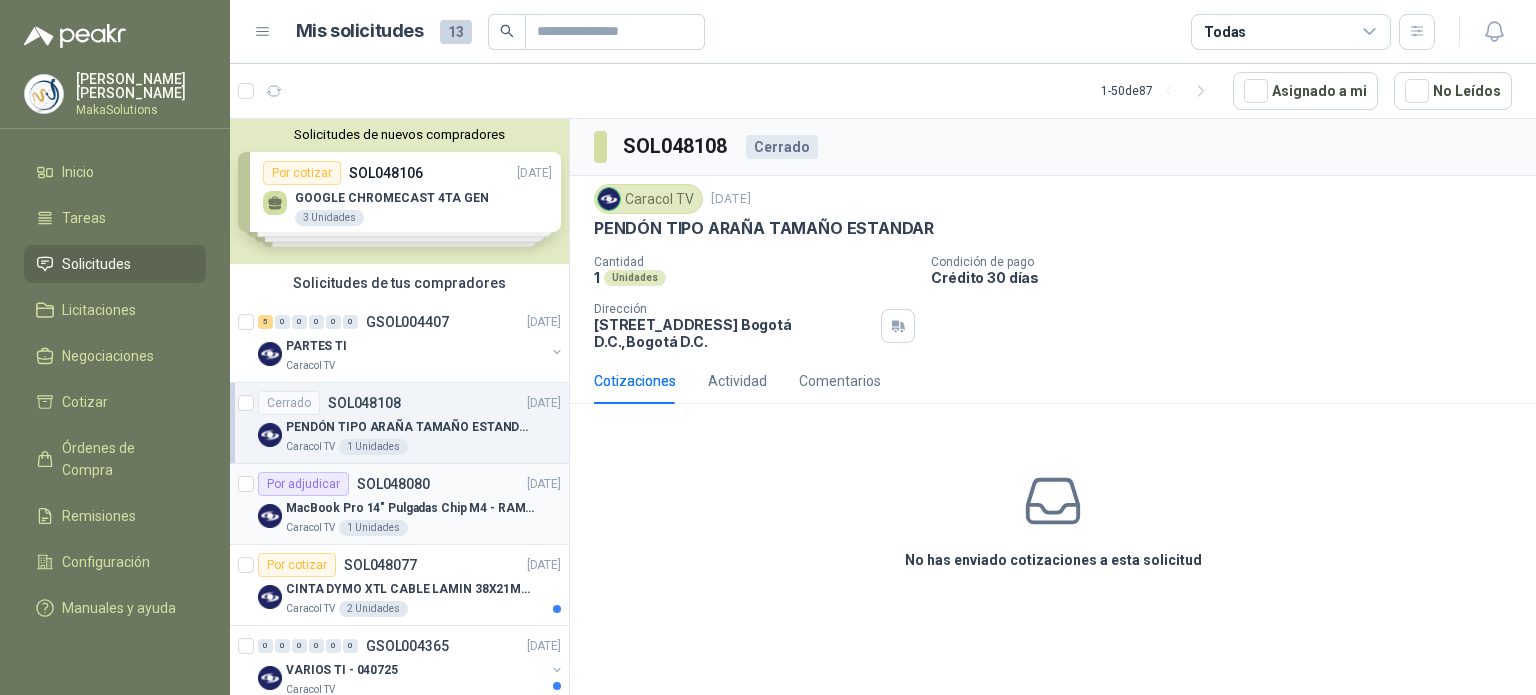 click on "MacBook Pro 14" Pulgadas Chip M4 - RAM 16GB - SSD 1TB" at bounding box center [410, 508] 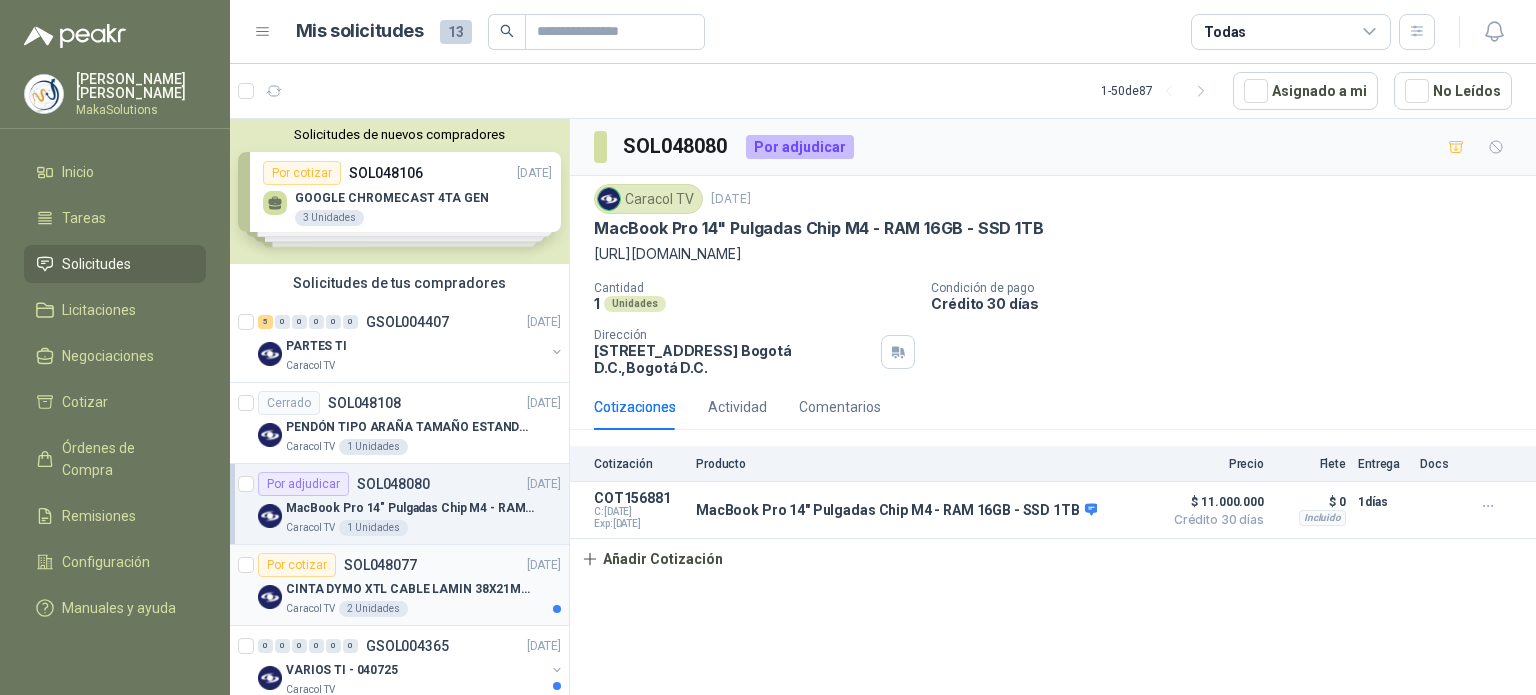click on "Caracol TV 2   Unidades" at bounding box center [423, 609] 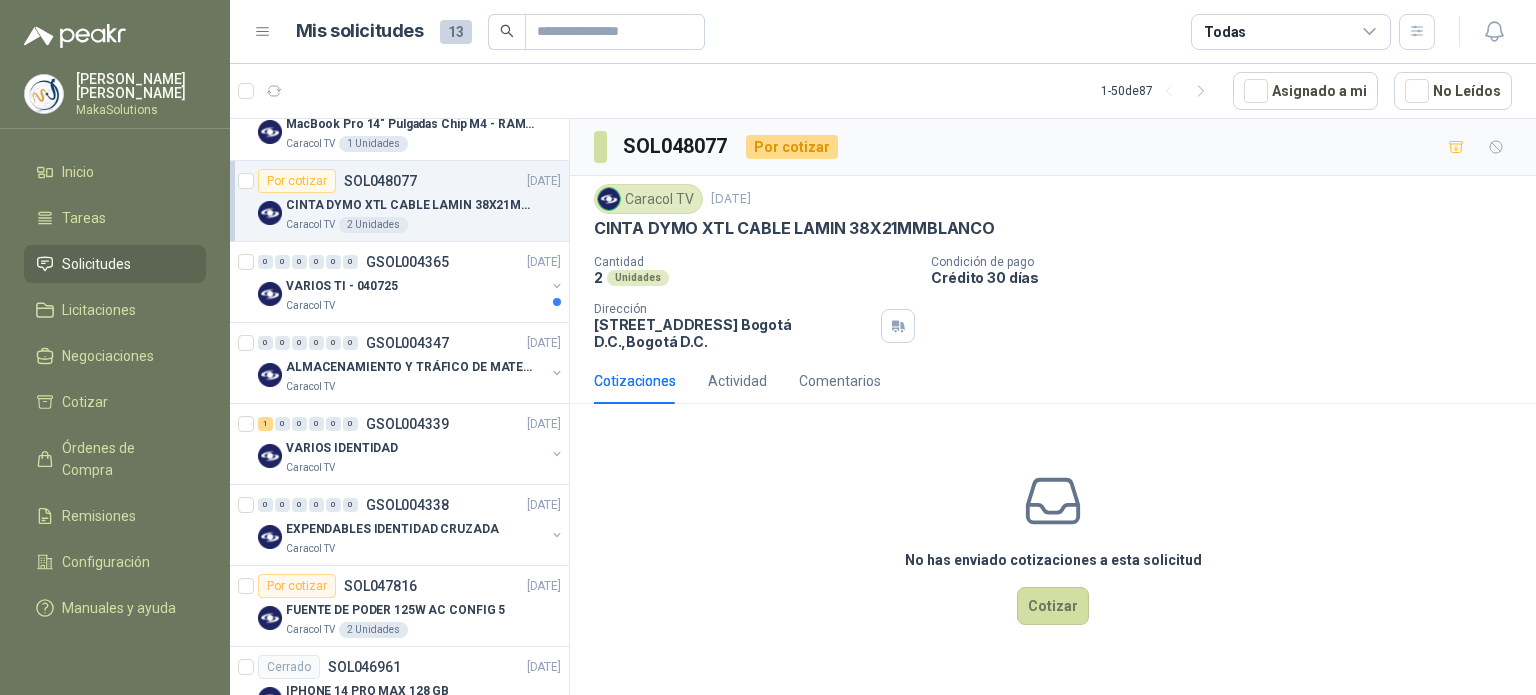 scroll, scrollTop: 443, scrollLeft: 0, axis: vertical 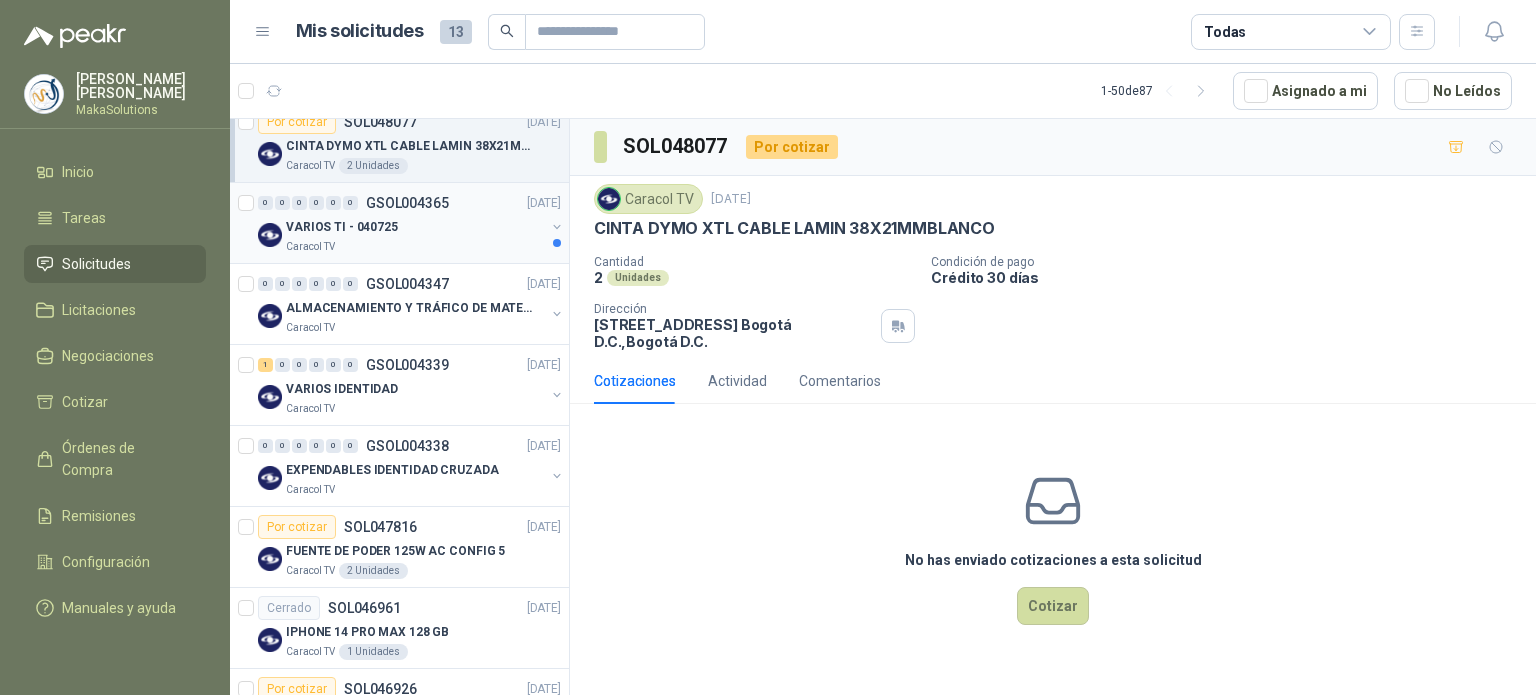 click on "0   0   0   0   0   0   GSOL004365 [DATE]" at bounding box center [411, 203] 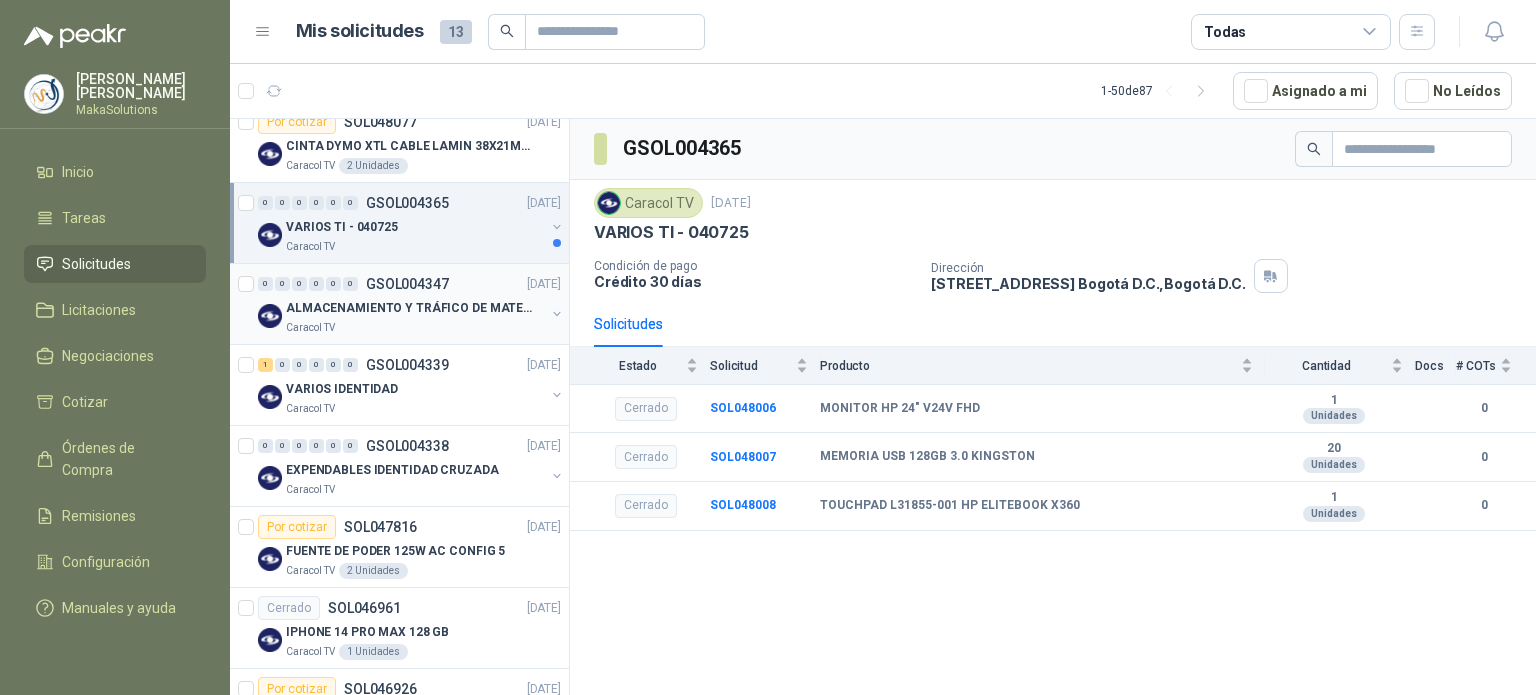 click on "0   0   0   0   0   0   GSOL004347 [DATE]" at bounding box center [411, 284] 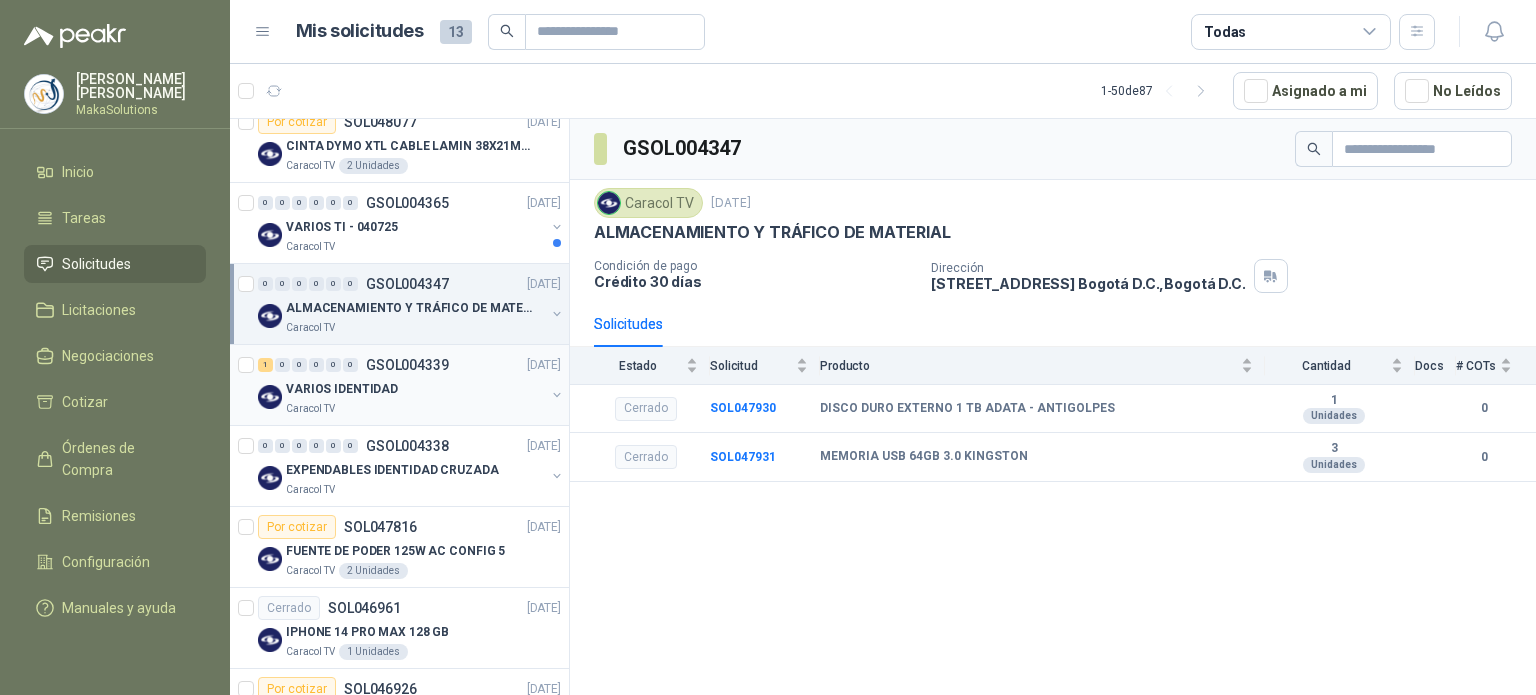 click on "1   0   0   0   0   0   GSOL004339 [DATE]   VARIOS IDENTIDAD Caracol TV" at bounding box center [399, 385] 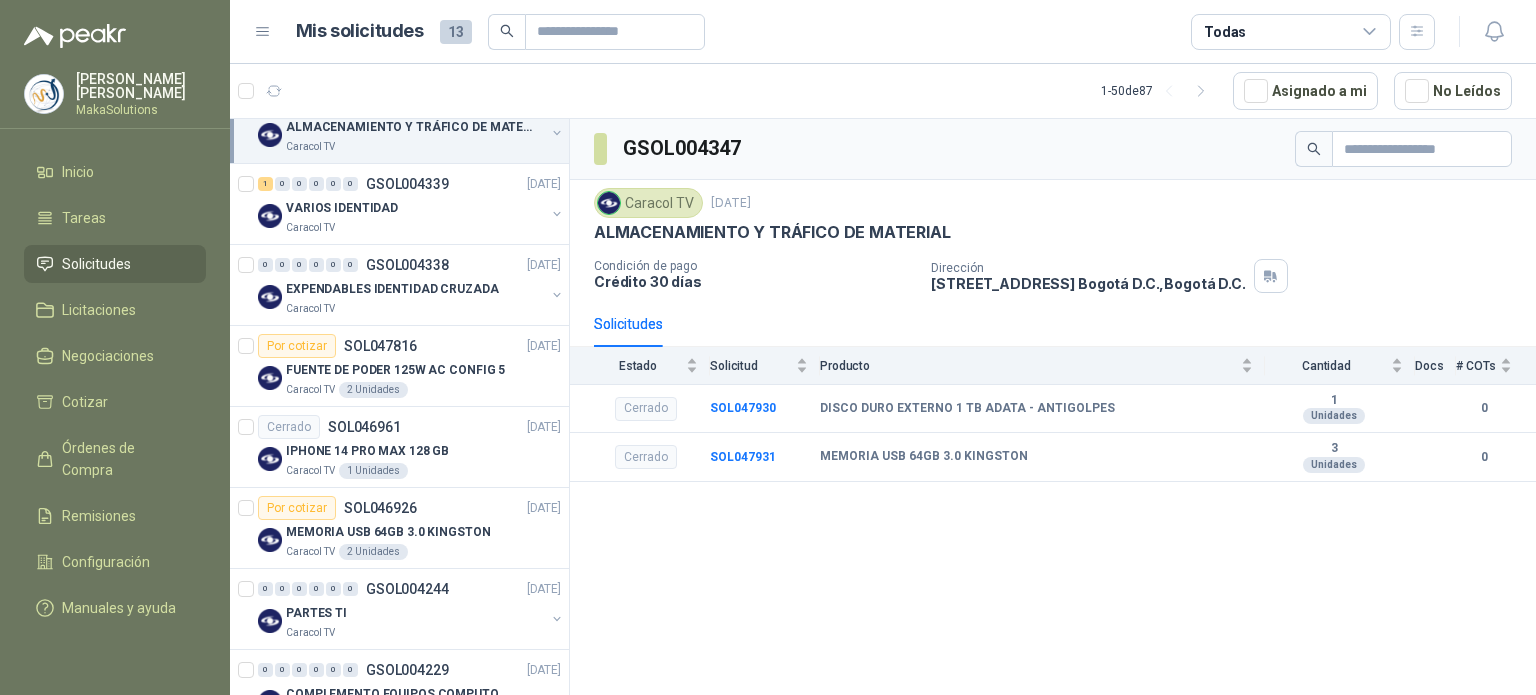 scroll, scrollTop: 629, scrollLeft: 0, axis: vertical 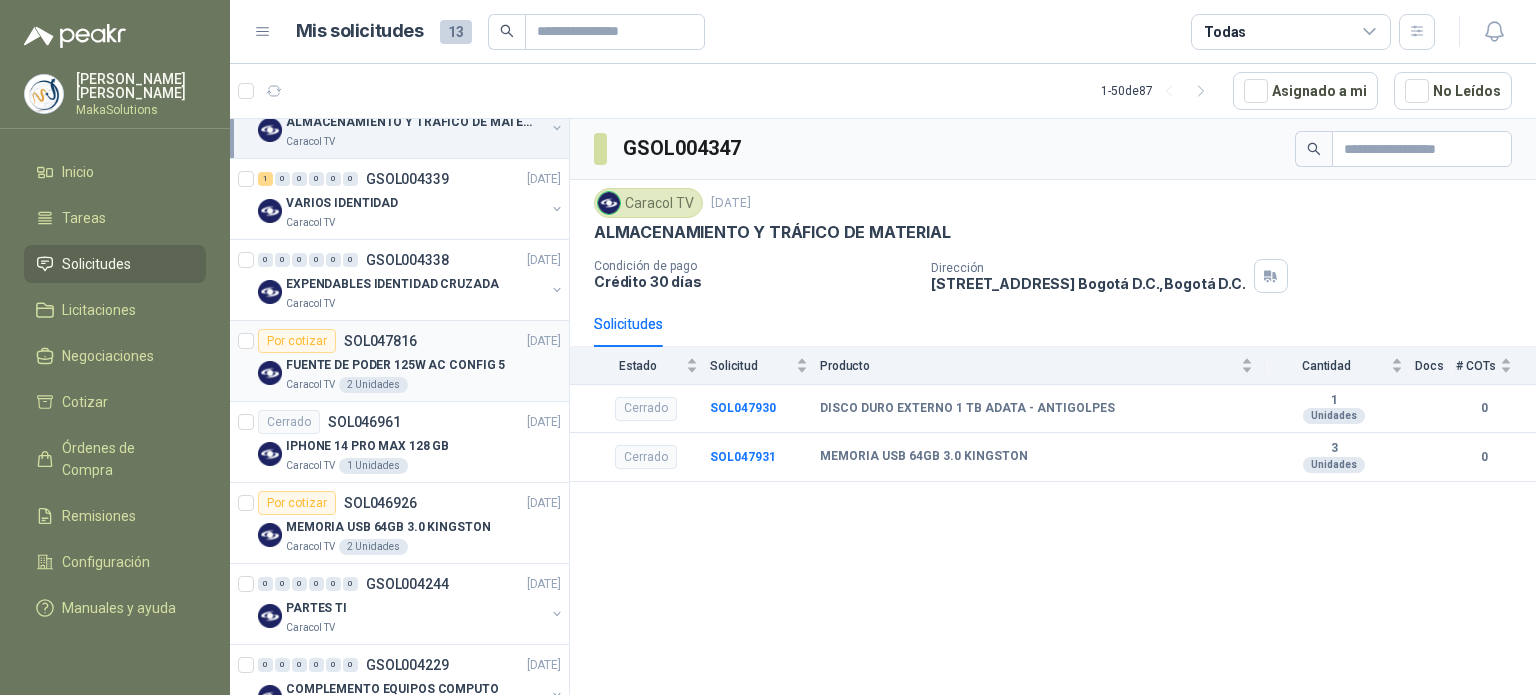 click on "Por cotizar SOL047816 [DATE]" at bounding box center (409, 341) 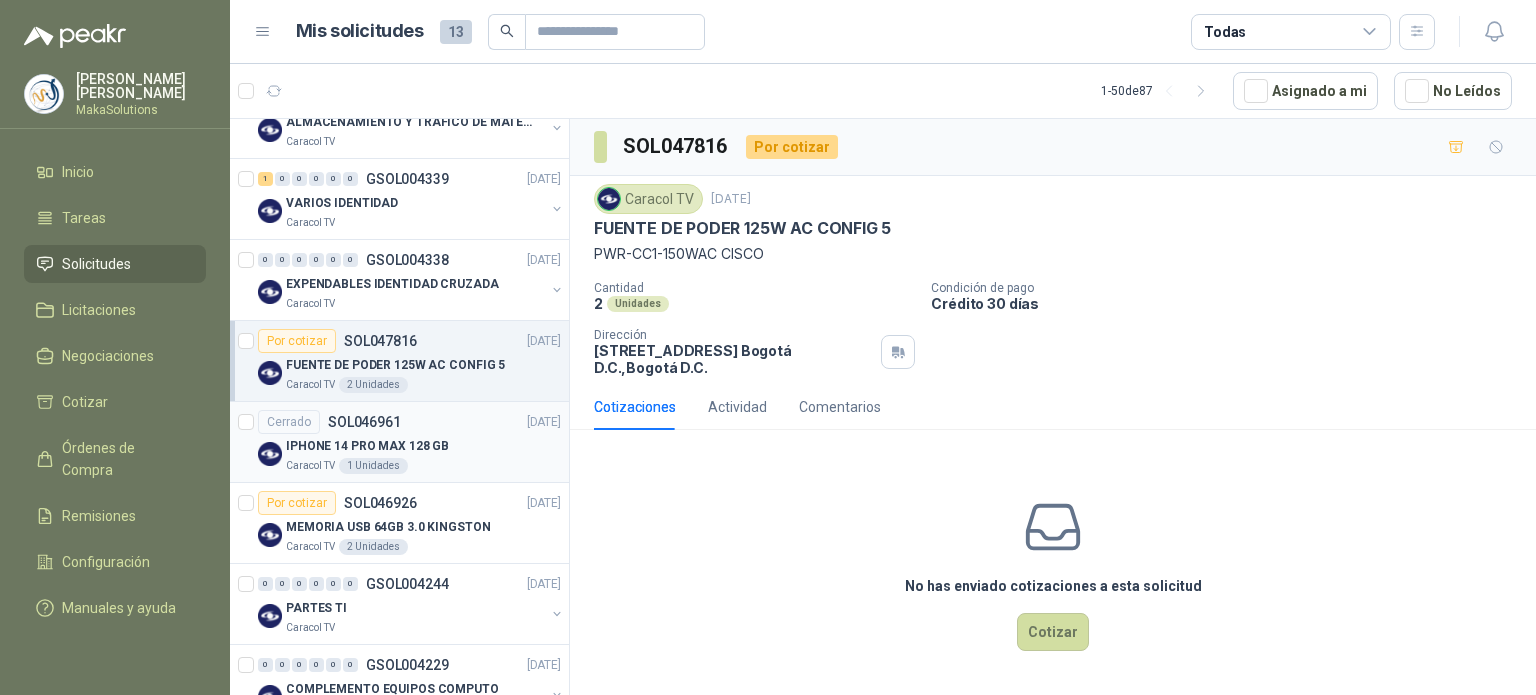 click on "Cerrado SOL046961 [DATE]" at bounding box center (409, 422) 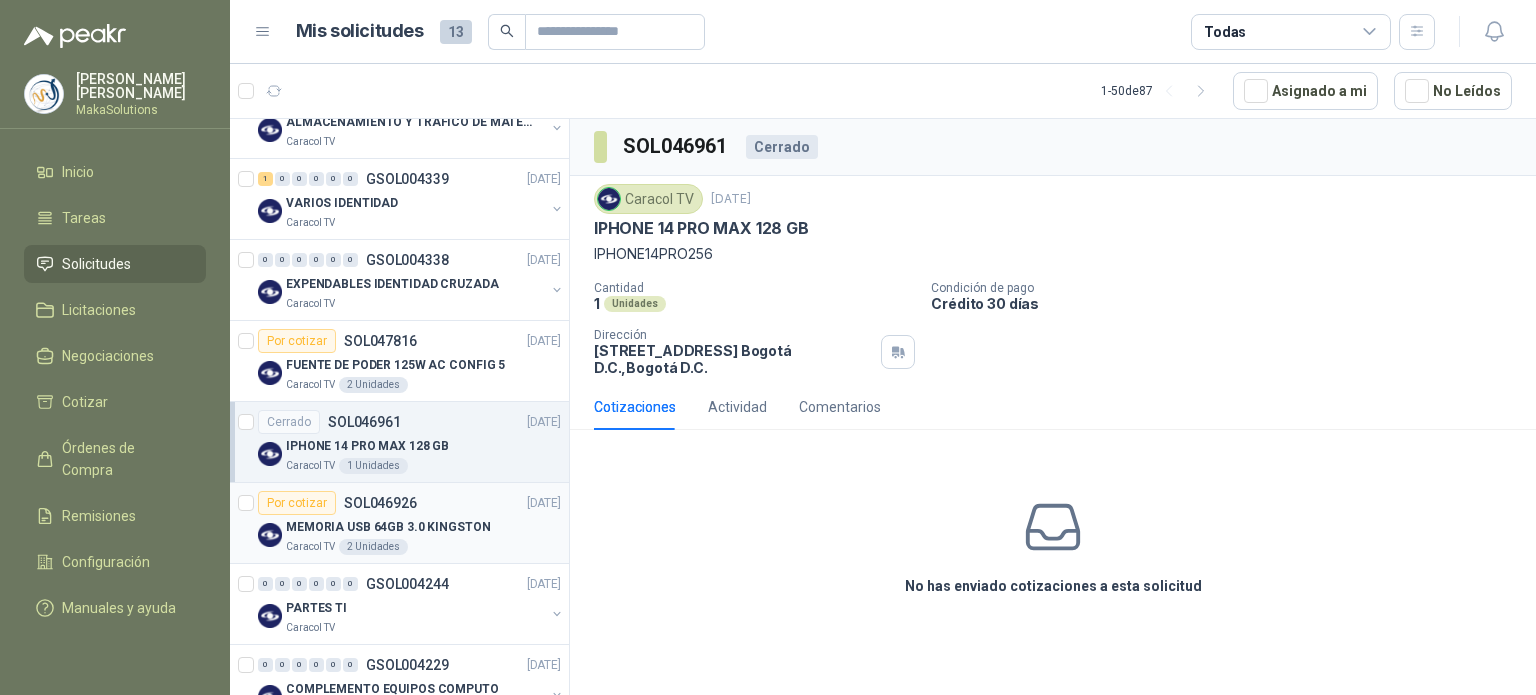 click on "MEMORIA USB 64GB 3.0 KINGSTON" at bounding box center [388, 527] 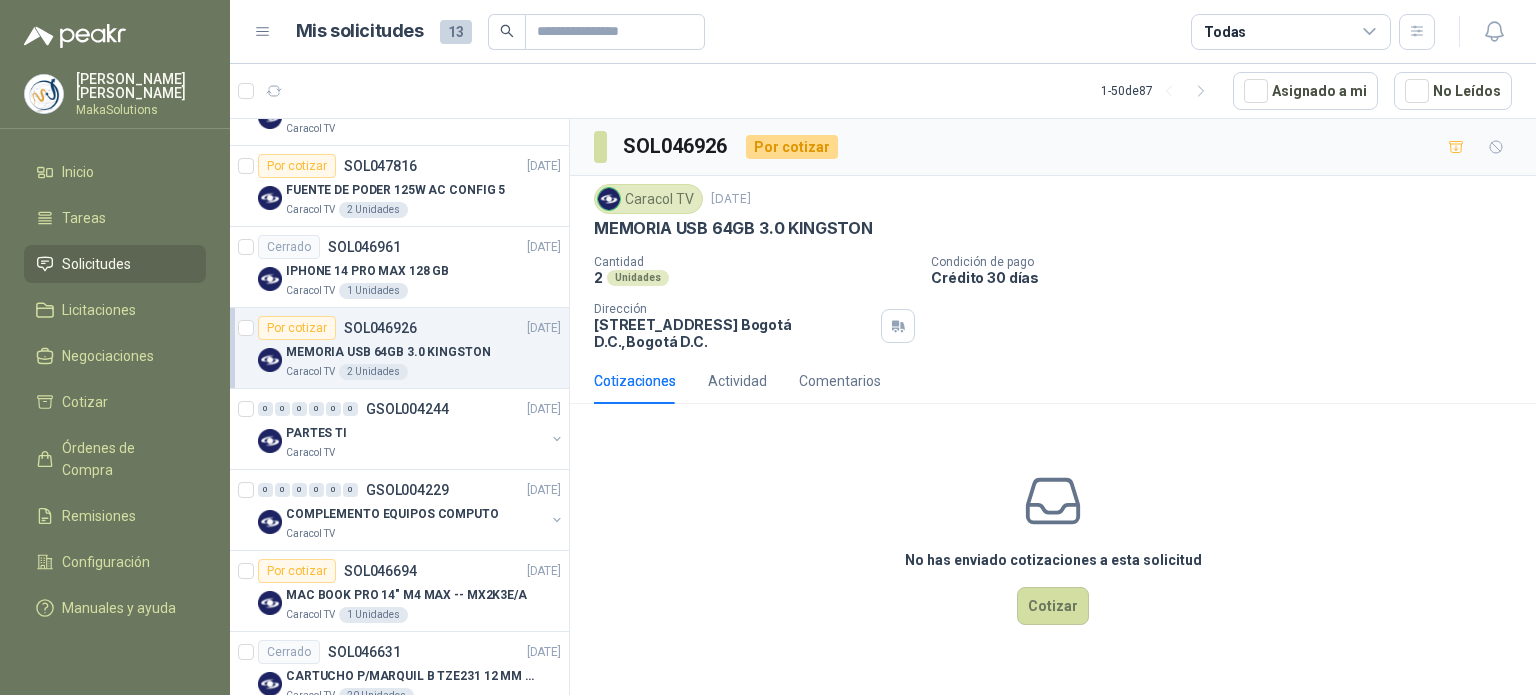 scroll, scrollTop: 845, scrollLeft: 0, axis: vertical 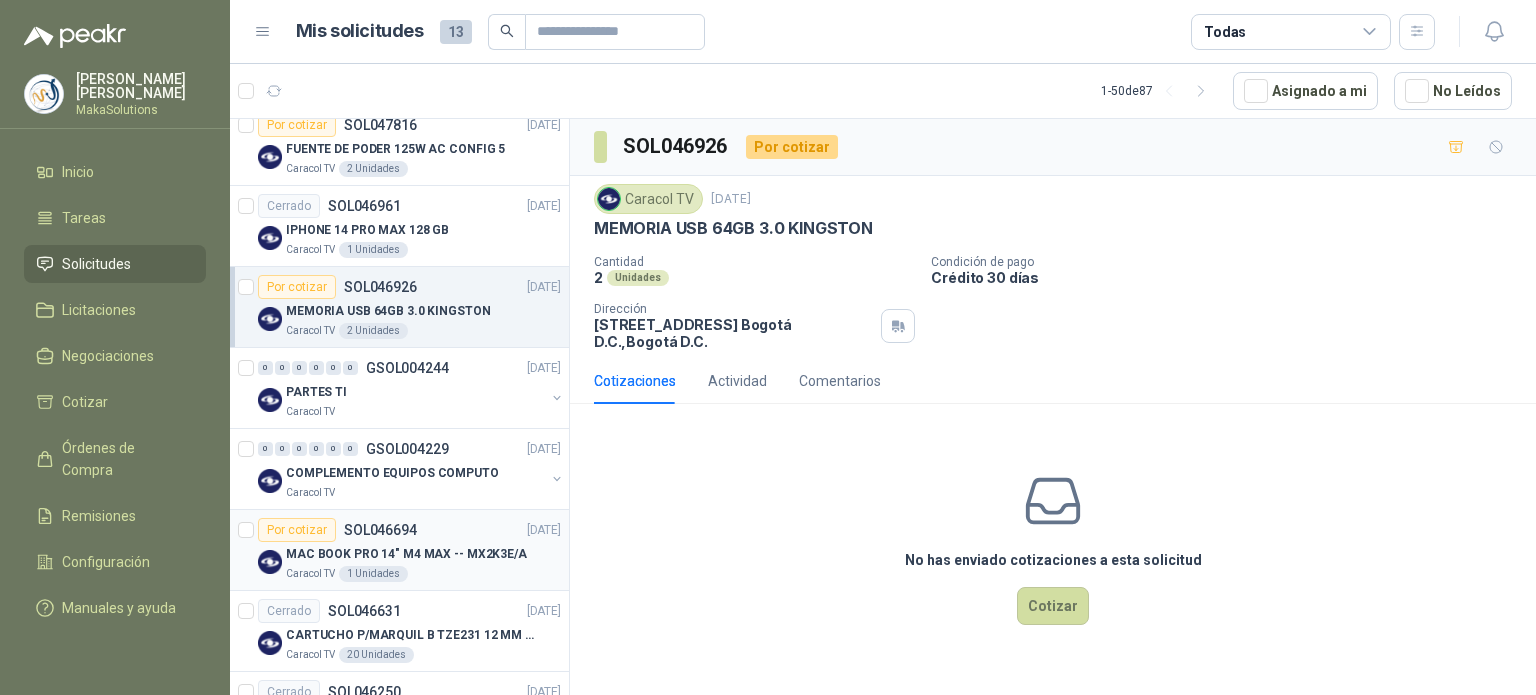 click on "Por cotizar SOL046694 [DATE]" at bounding box center [409, 530] 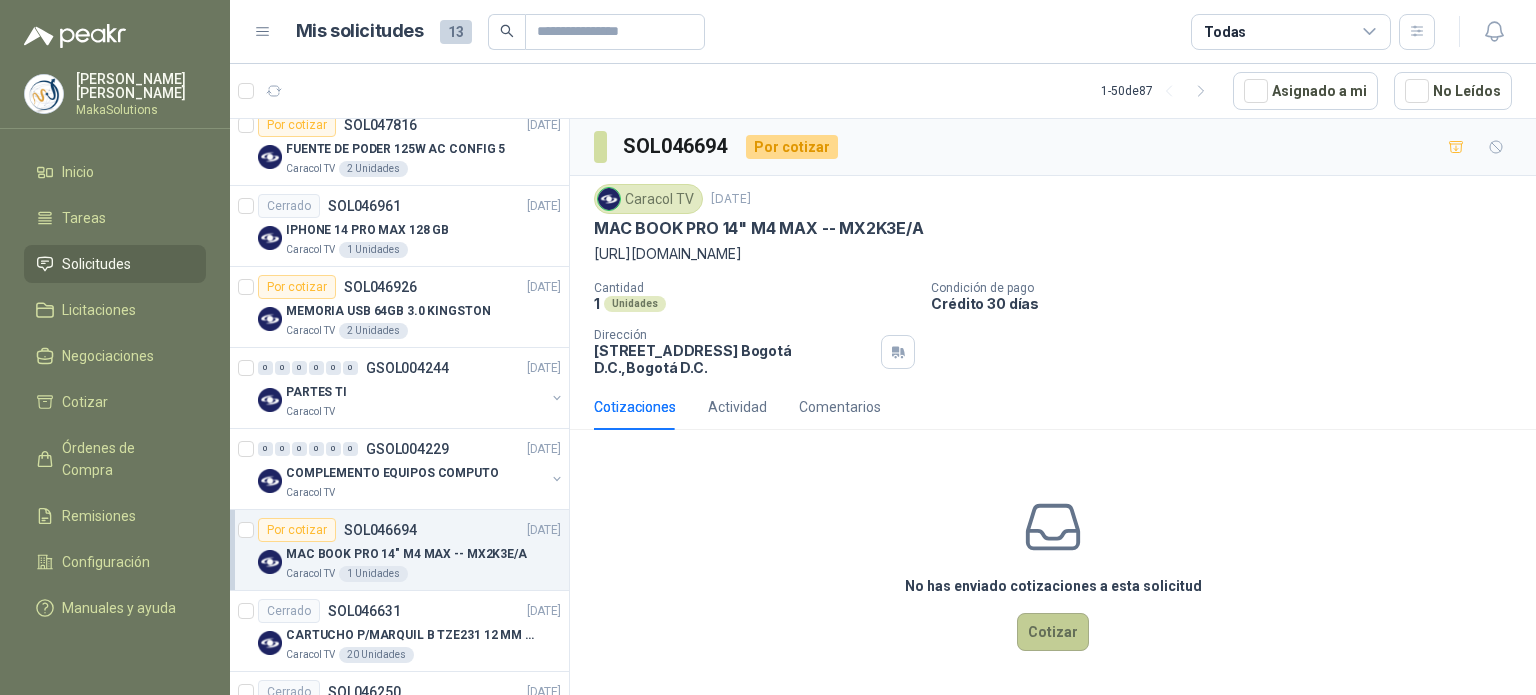 click on "Cotizar" at bounding box center [1053, 632] 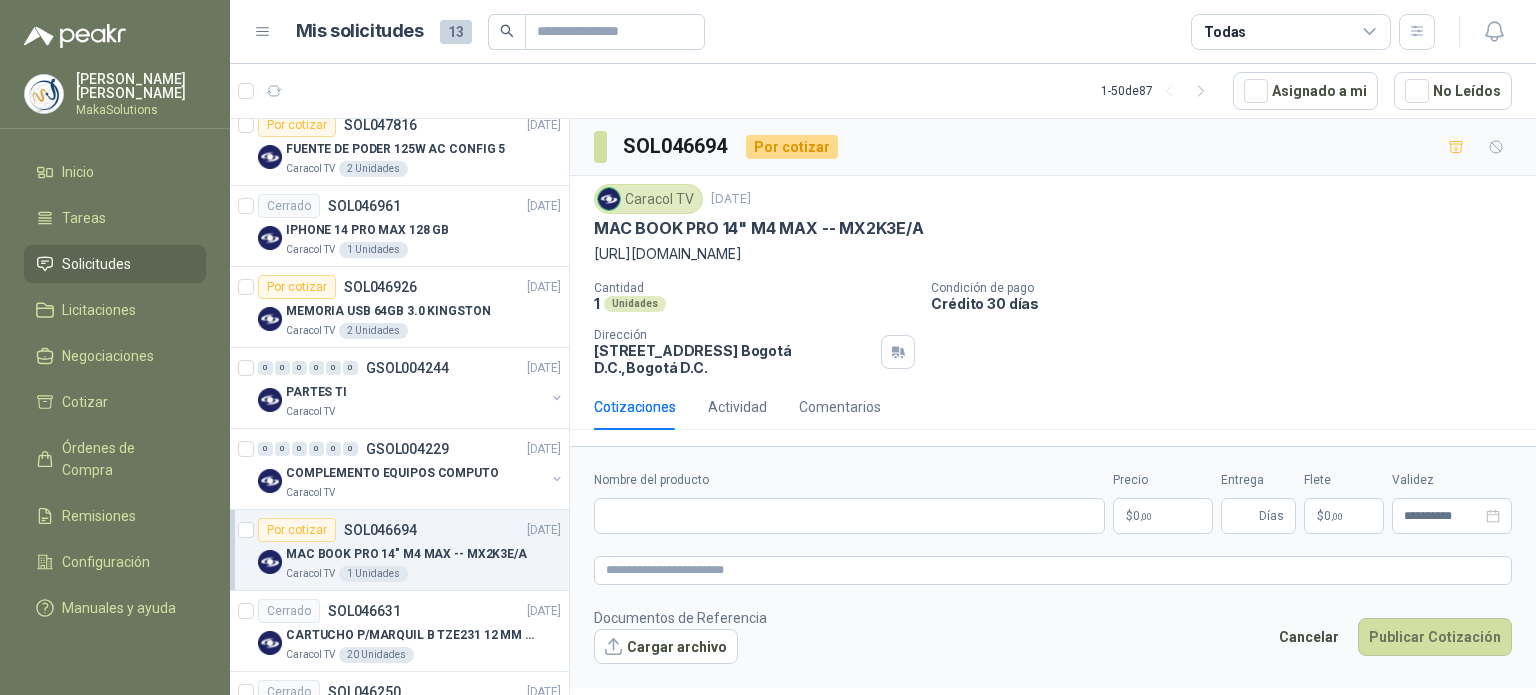 type 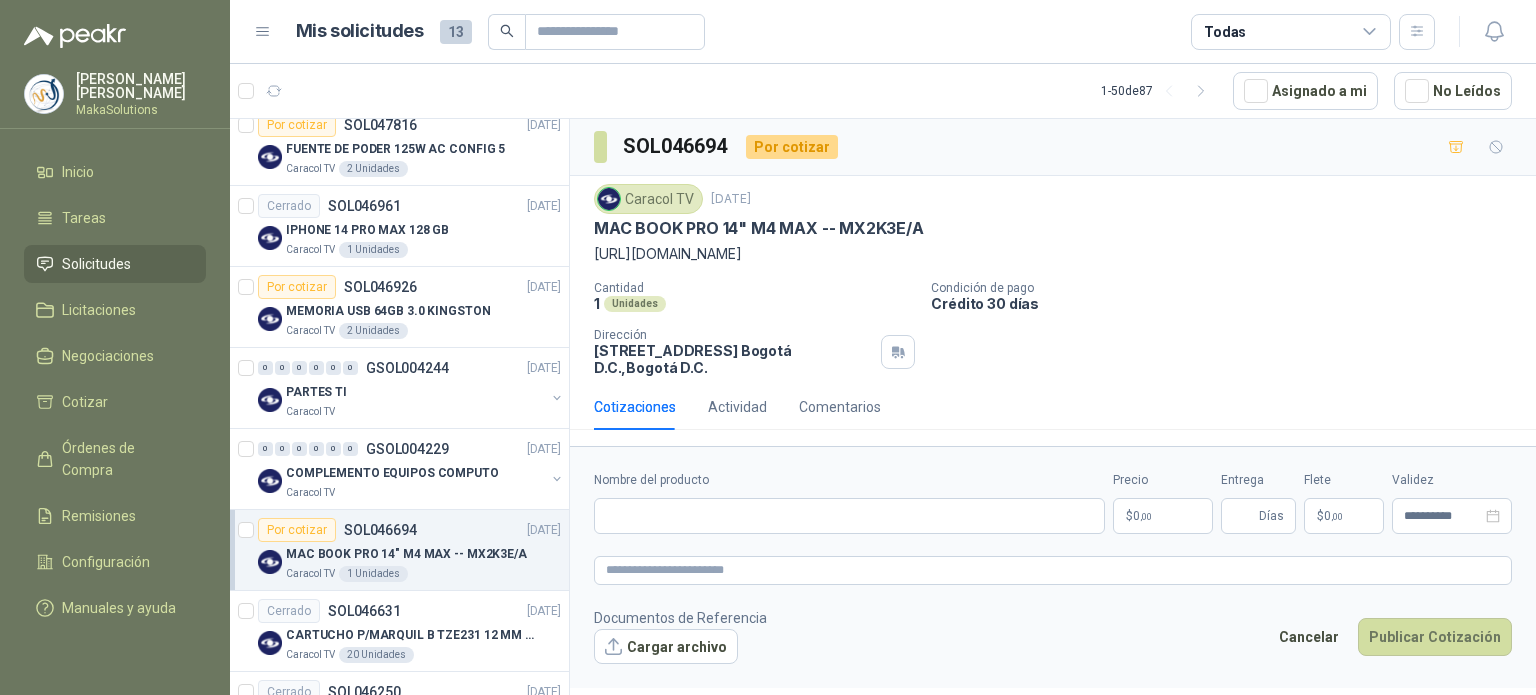 click on "Cantidad 1   Unidades Condición de pago Crédito 30 días Dirección [STREET_ADDRESS] ,  [GEOGRAPHIC_DATA] D.C." at bounding box center [1053, 328] 